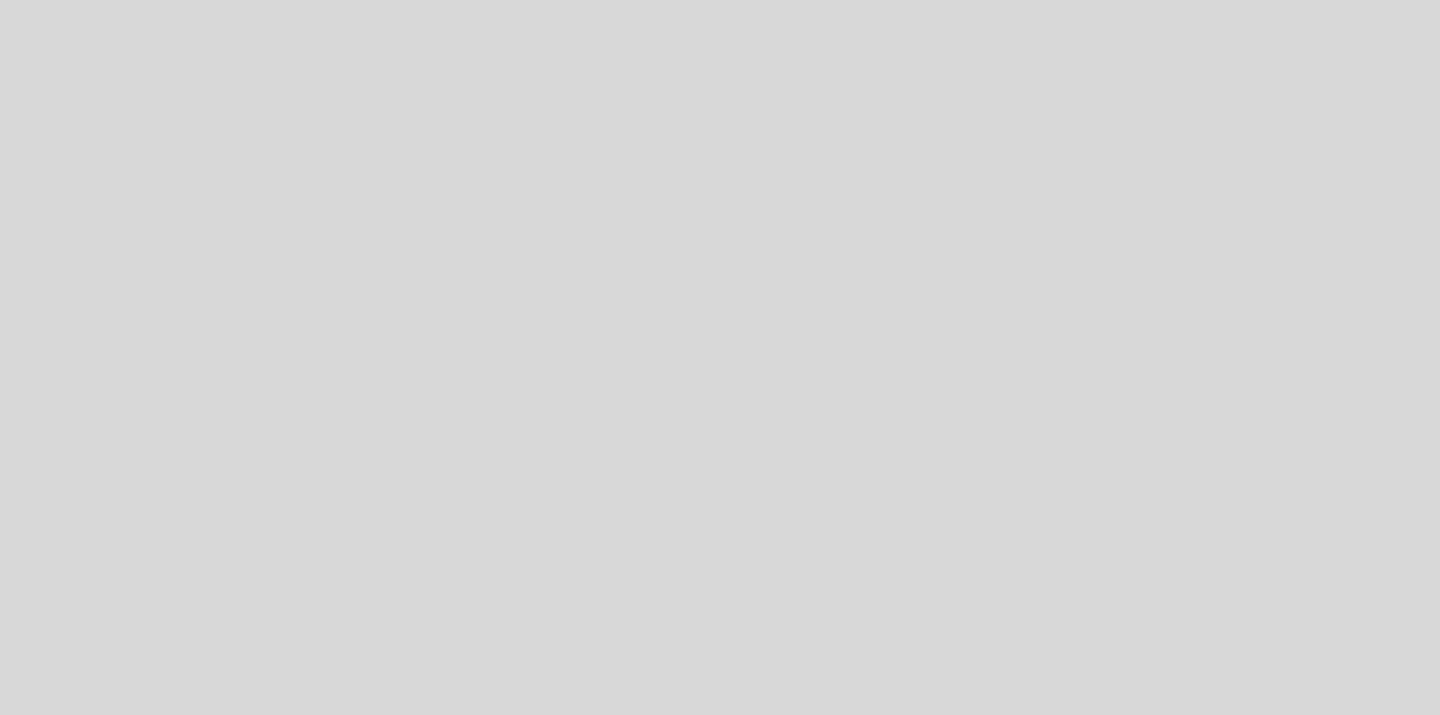 scroll, scrollTop: 0, scrollLeft: 0, axis: both 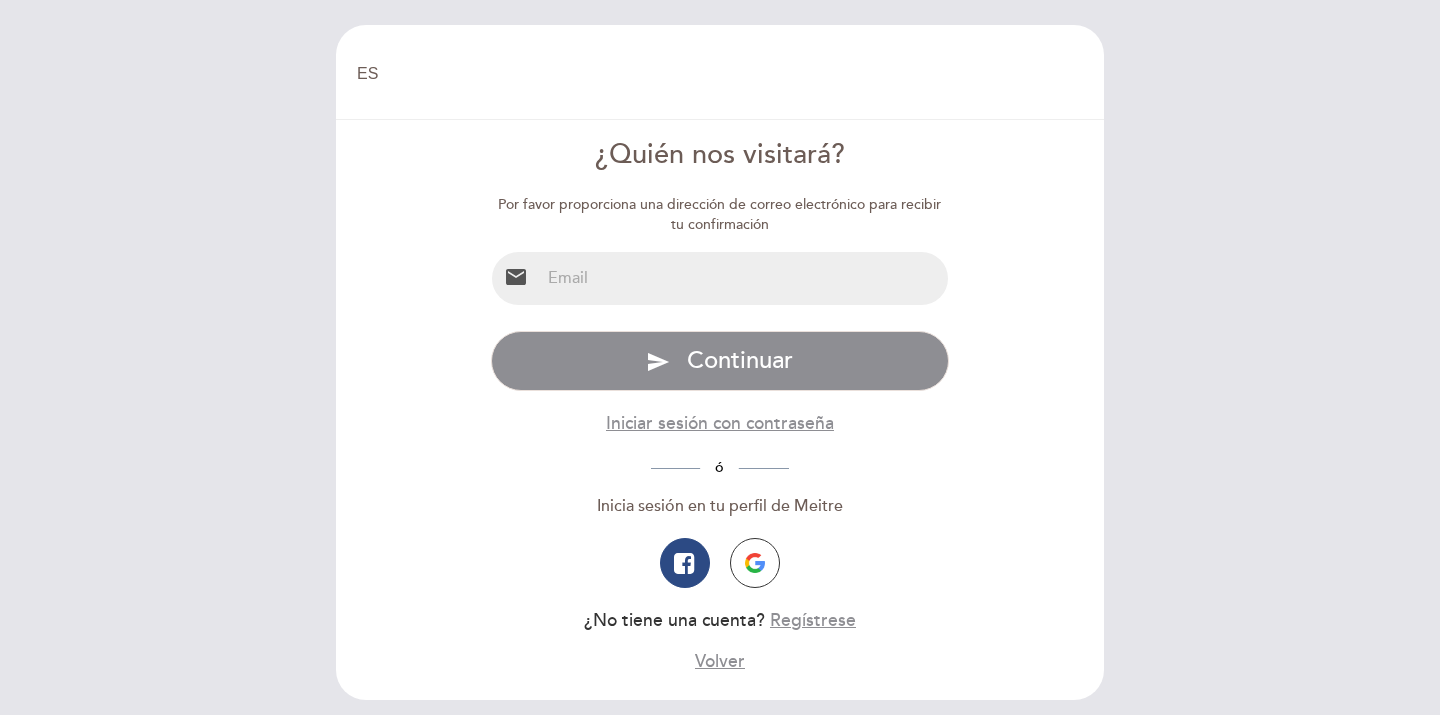 click at bounding box center [744, 278] 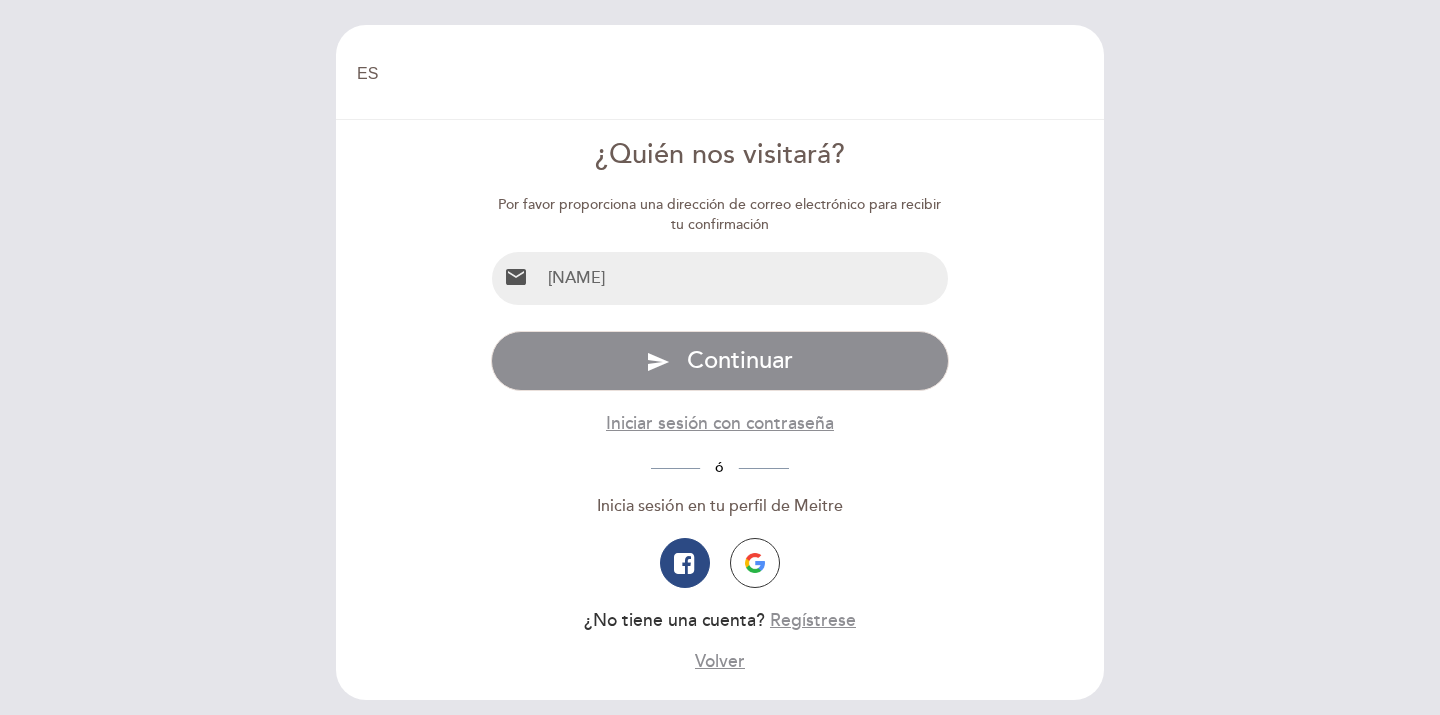 click on "[NAME]" at bounding box center [744, 278] 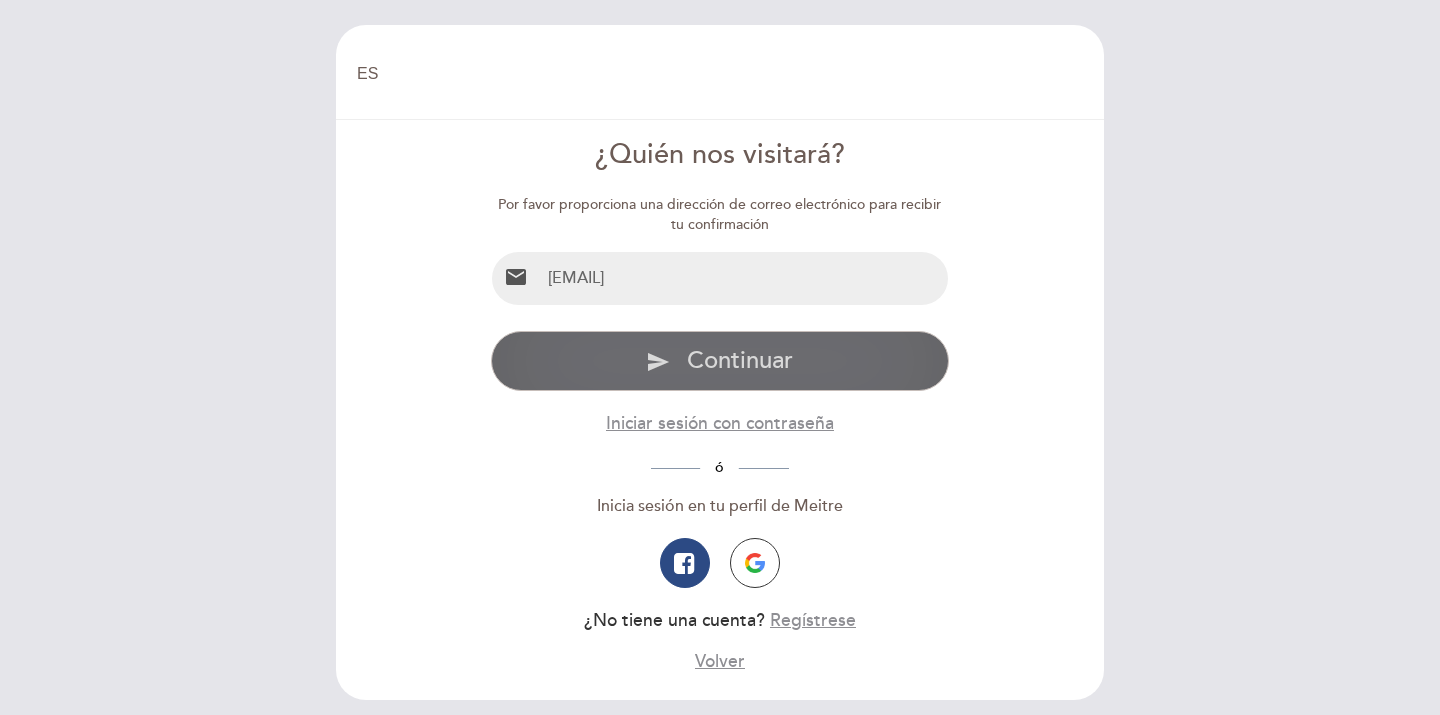 type on "[EMAIL]" 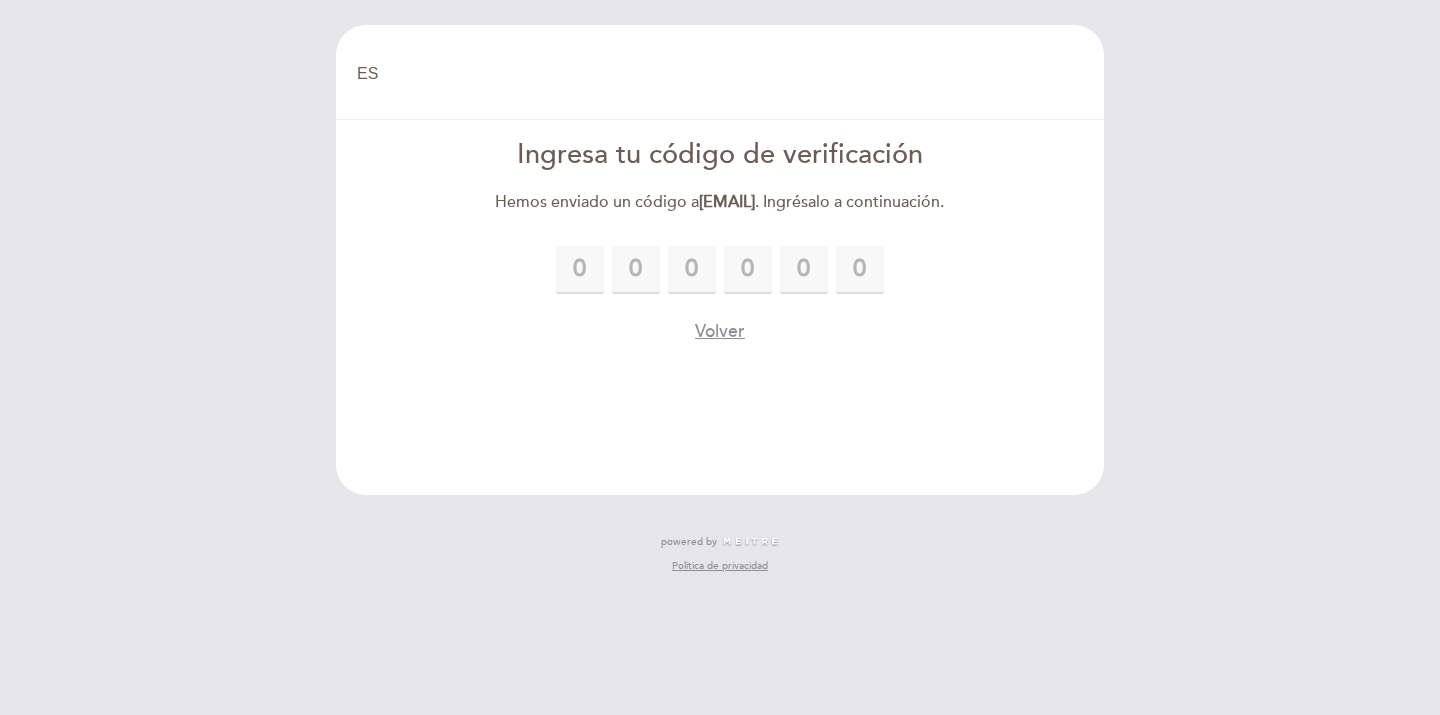 type on "5" 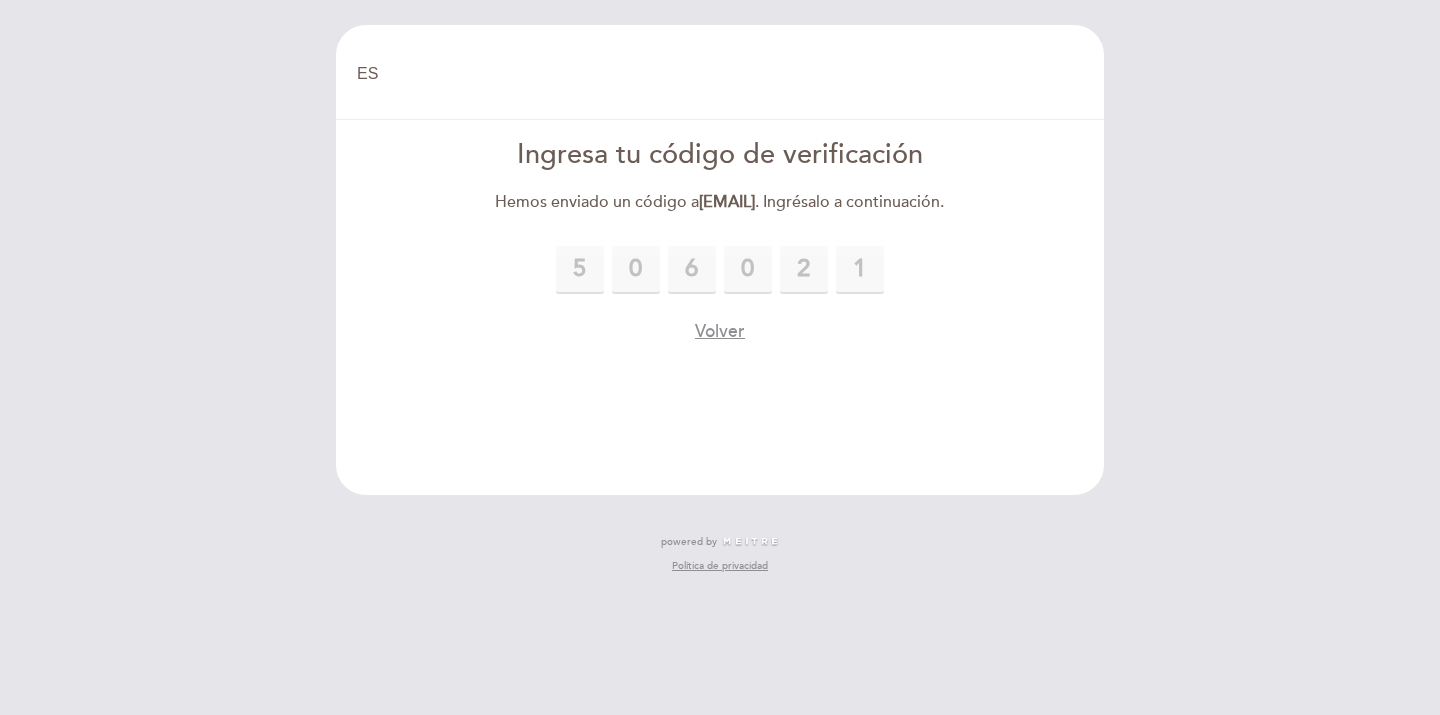 click on "Hacer una reserva
Ingresa tu código de verificación
Hemos enviado un código a  [EMAIL] . Ingrésalo a continuación.
5 0 6 0 2 1
Por favor ingresa el código de verificación
El código debe tener 6 dígitos
error" at bounding box center (720, 260) 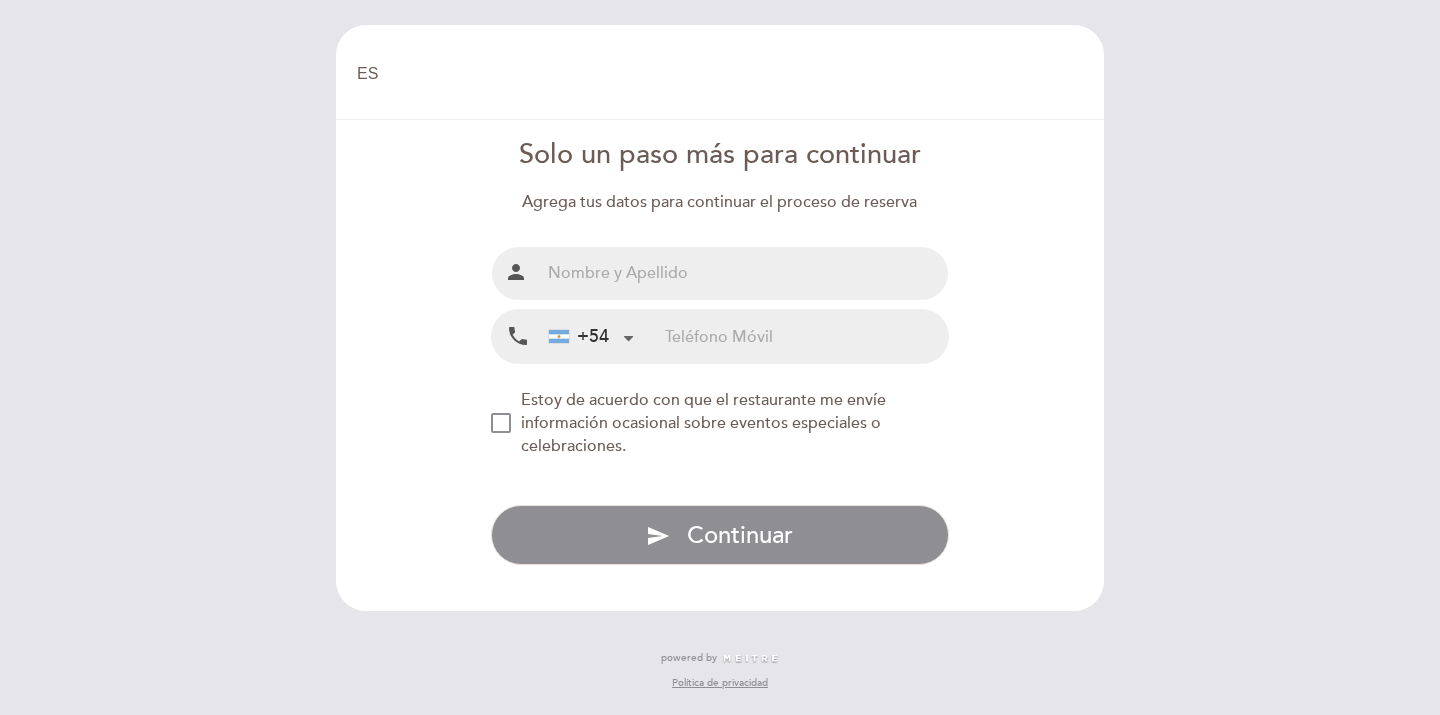 click at bounding box center [744, 273] 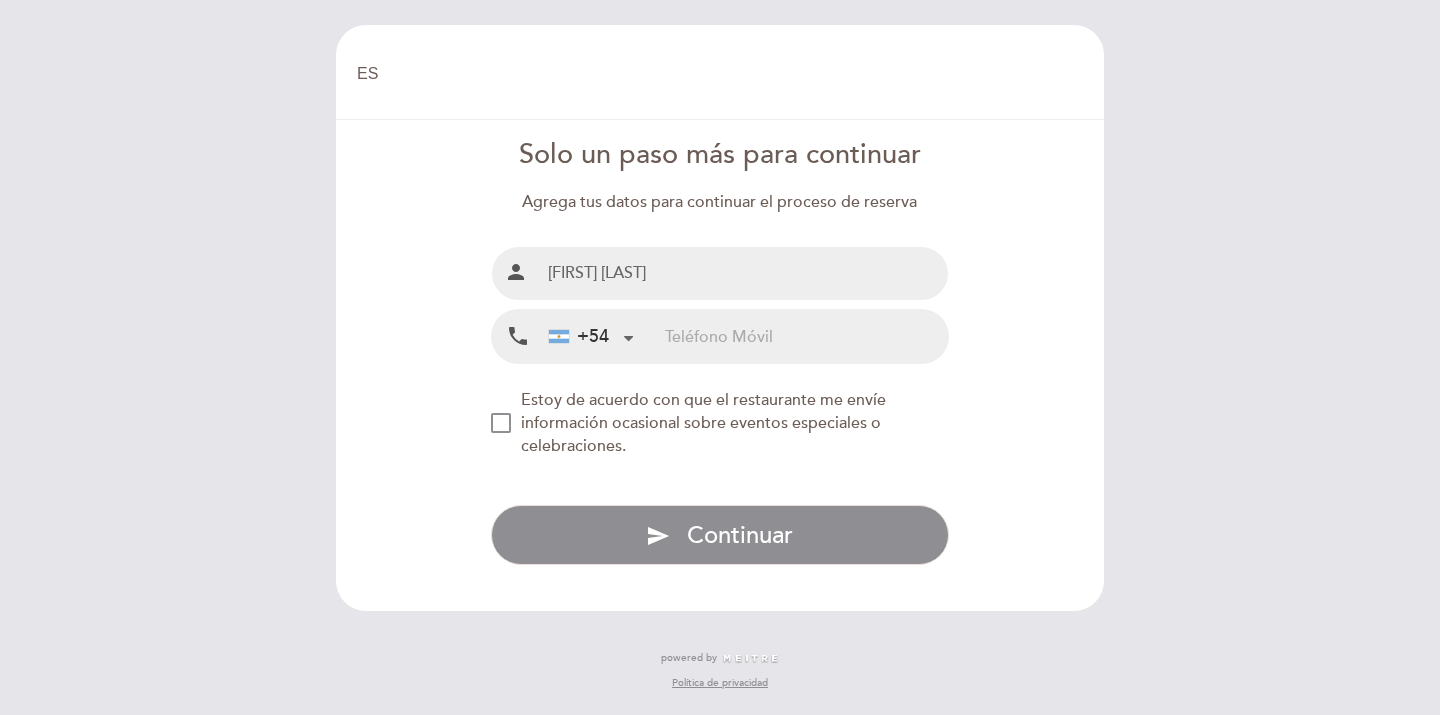 type on "[FIRST] [LAST]" 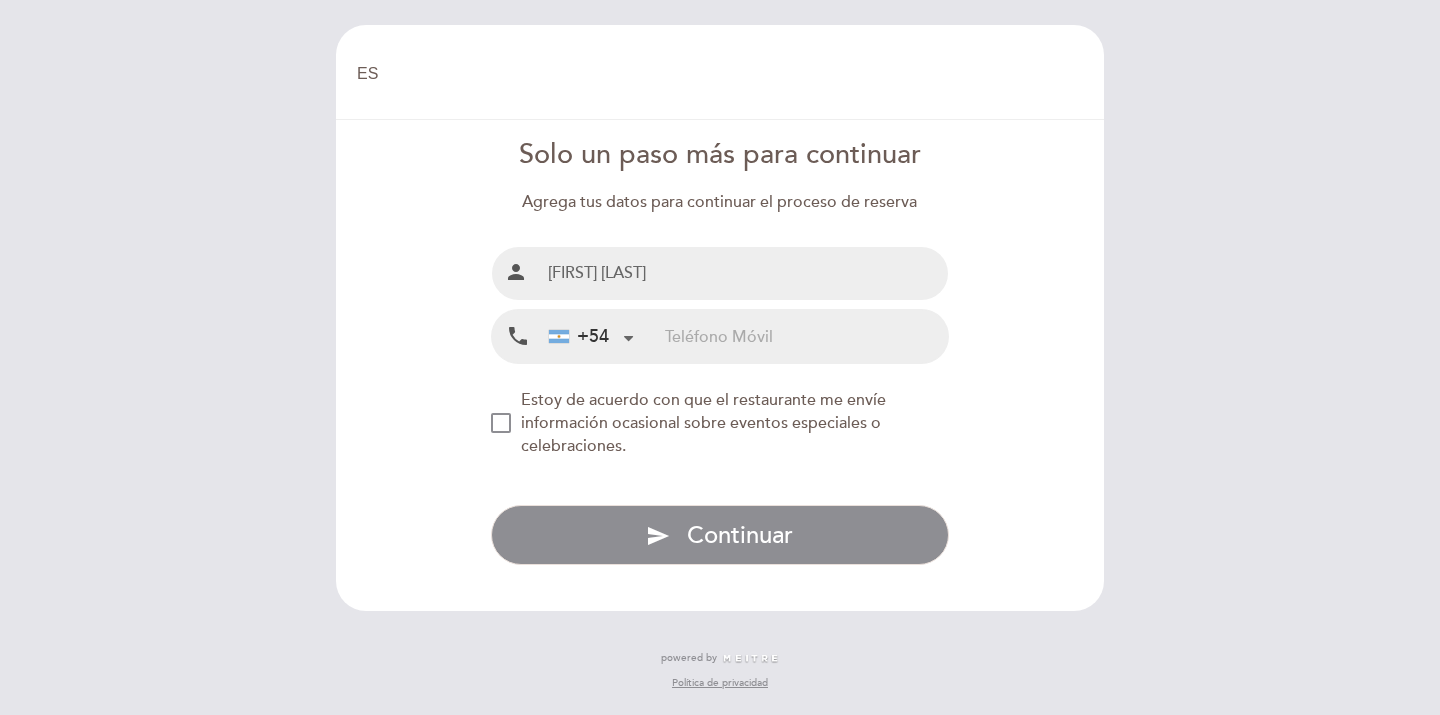 click at bounding box center (806, 336) 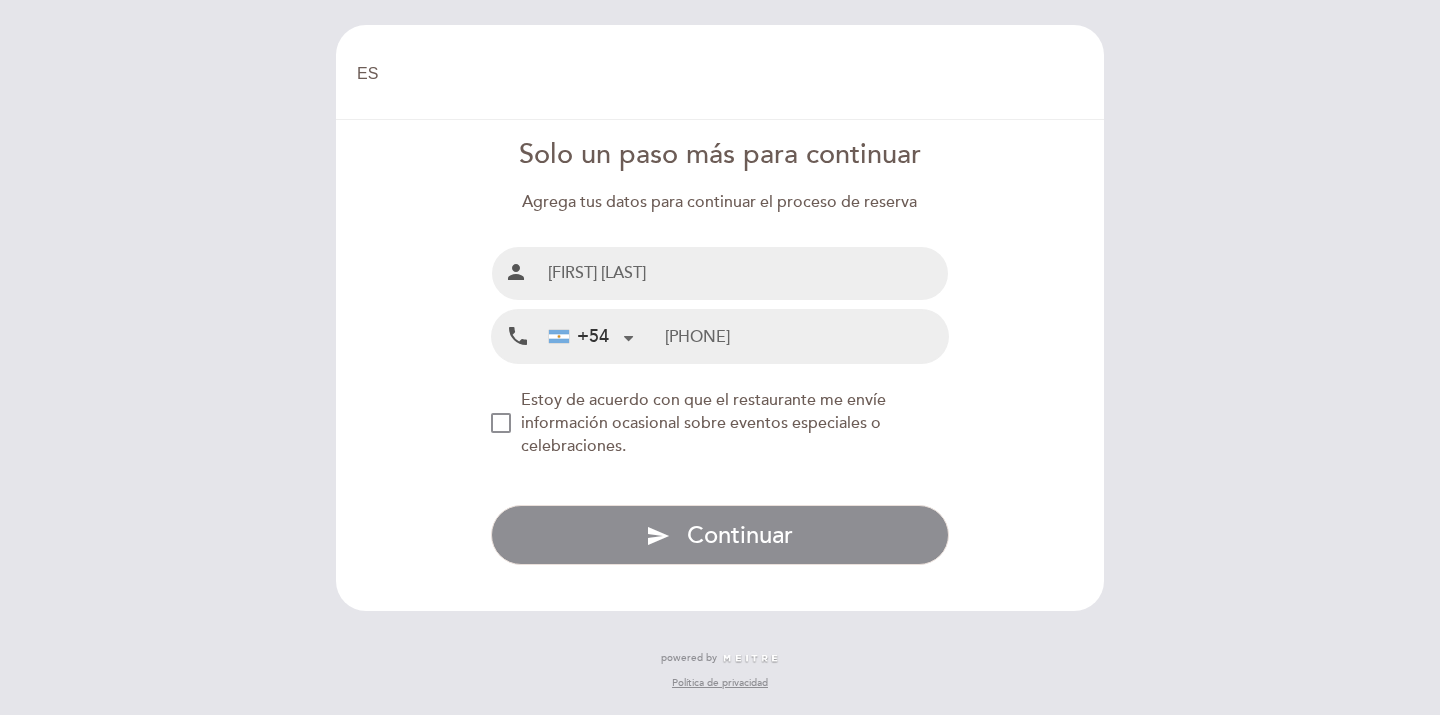 type on "[PHONE]" 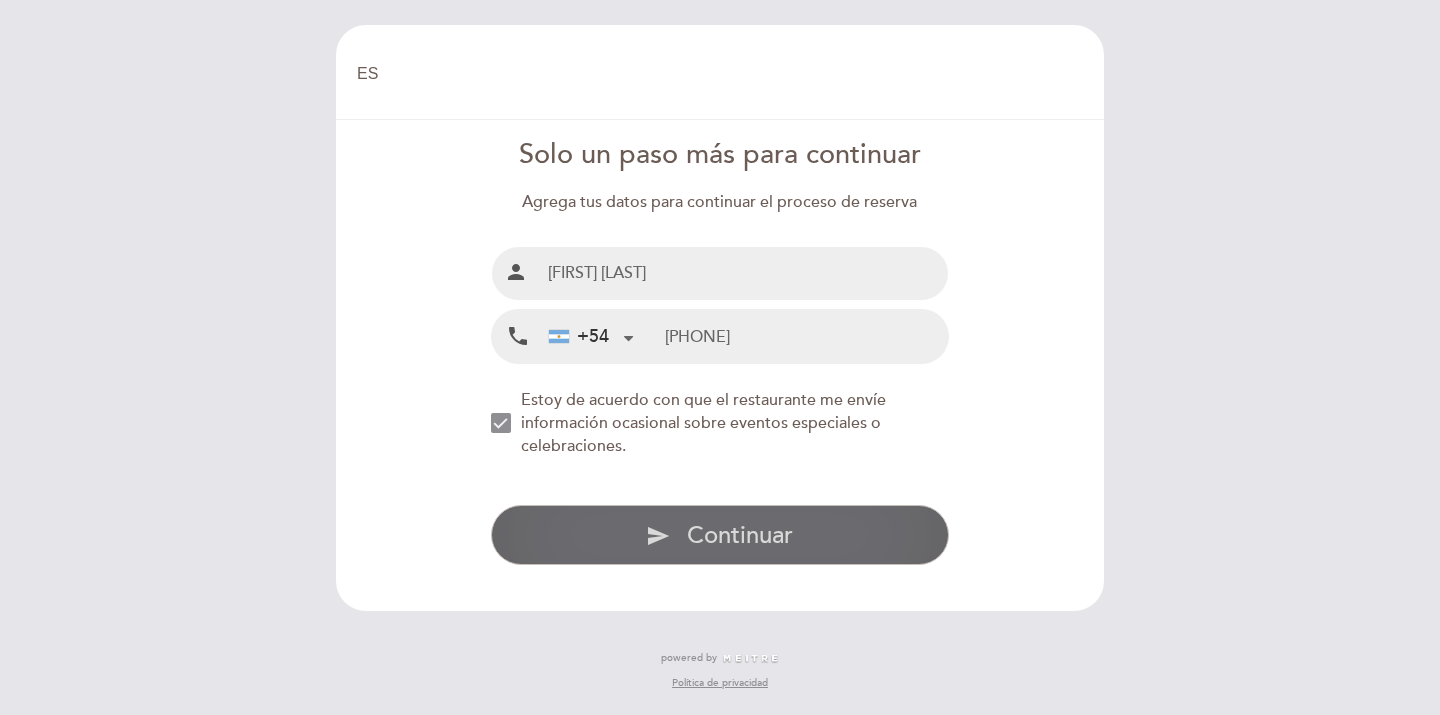 click on "Continuar" at bounding box center [740, 535] 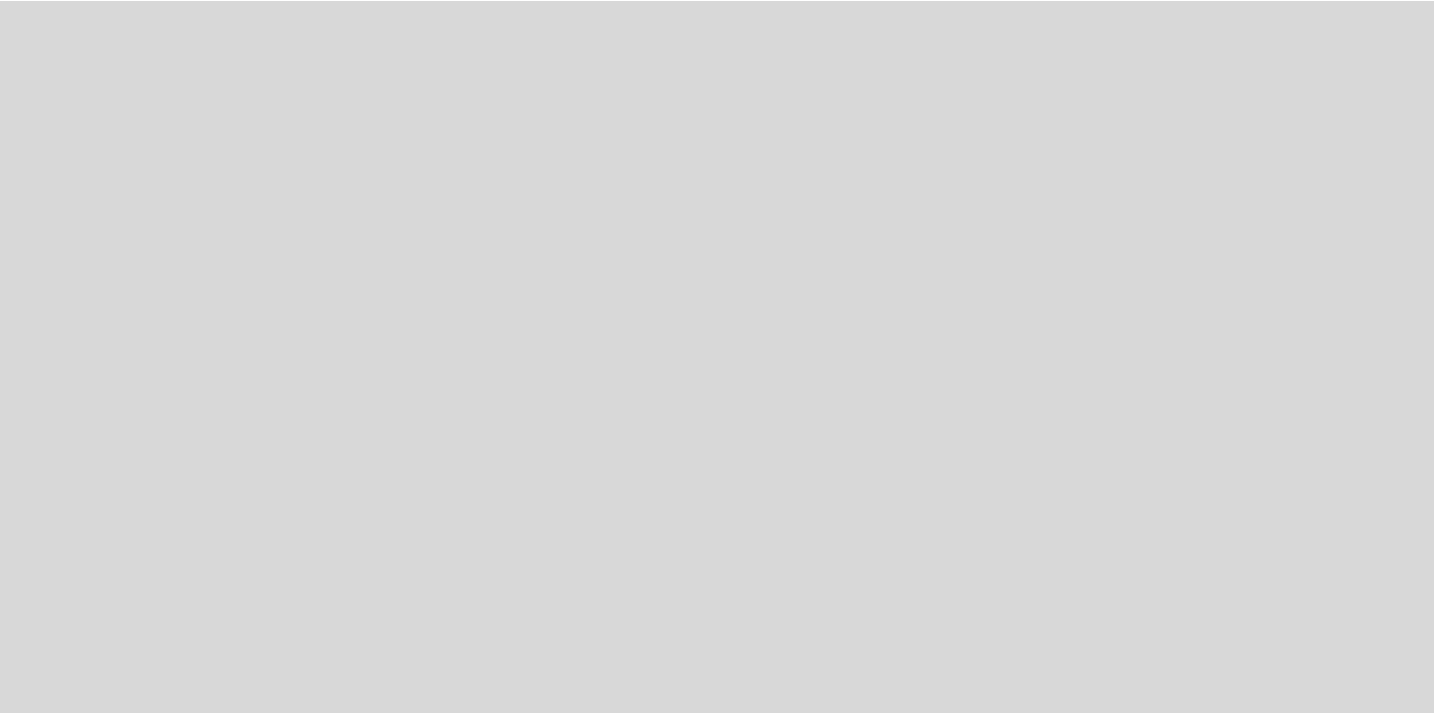 scroll, scrollTop: 0, scrollLeft: 0, axis: both 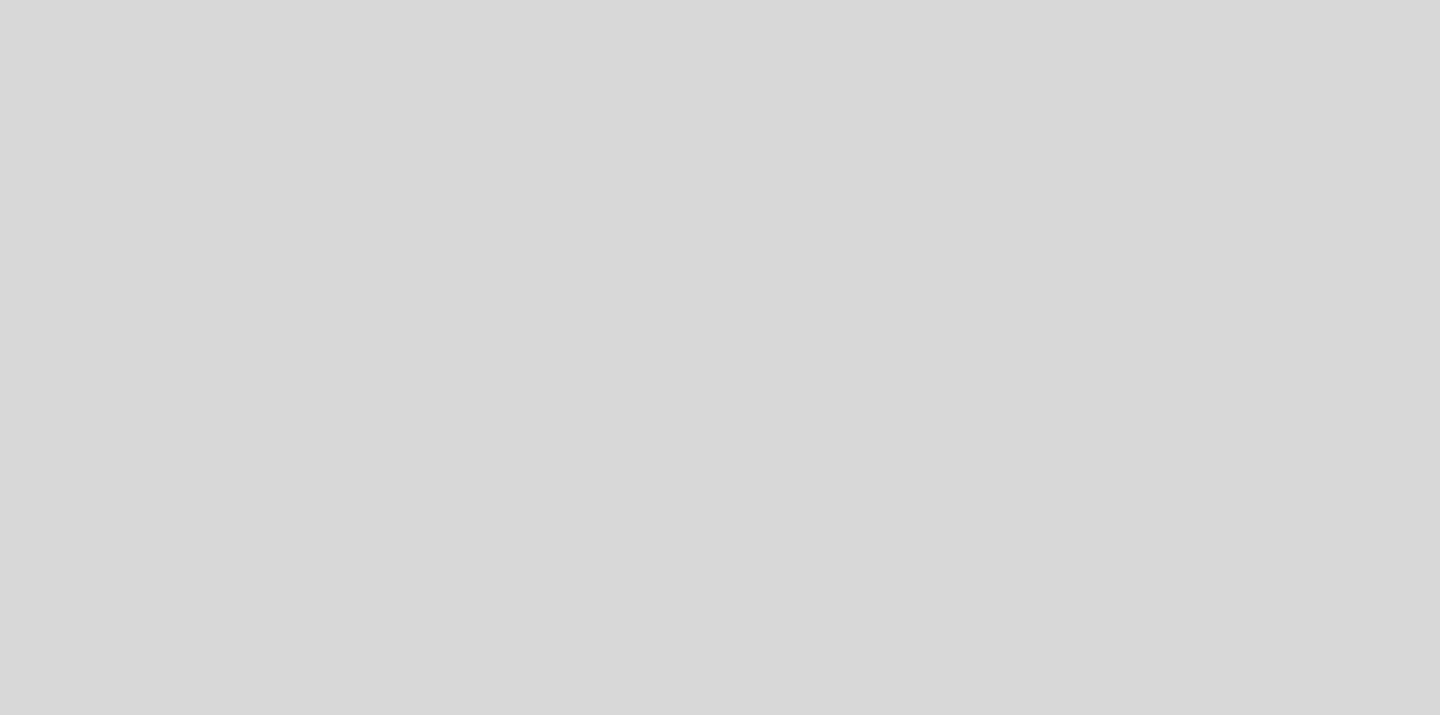 select on "es" 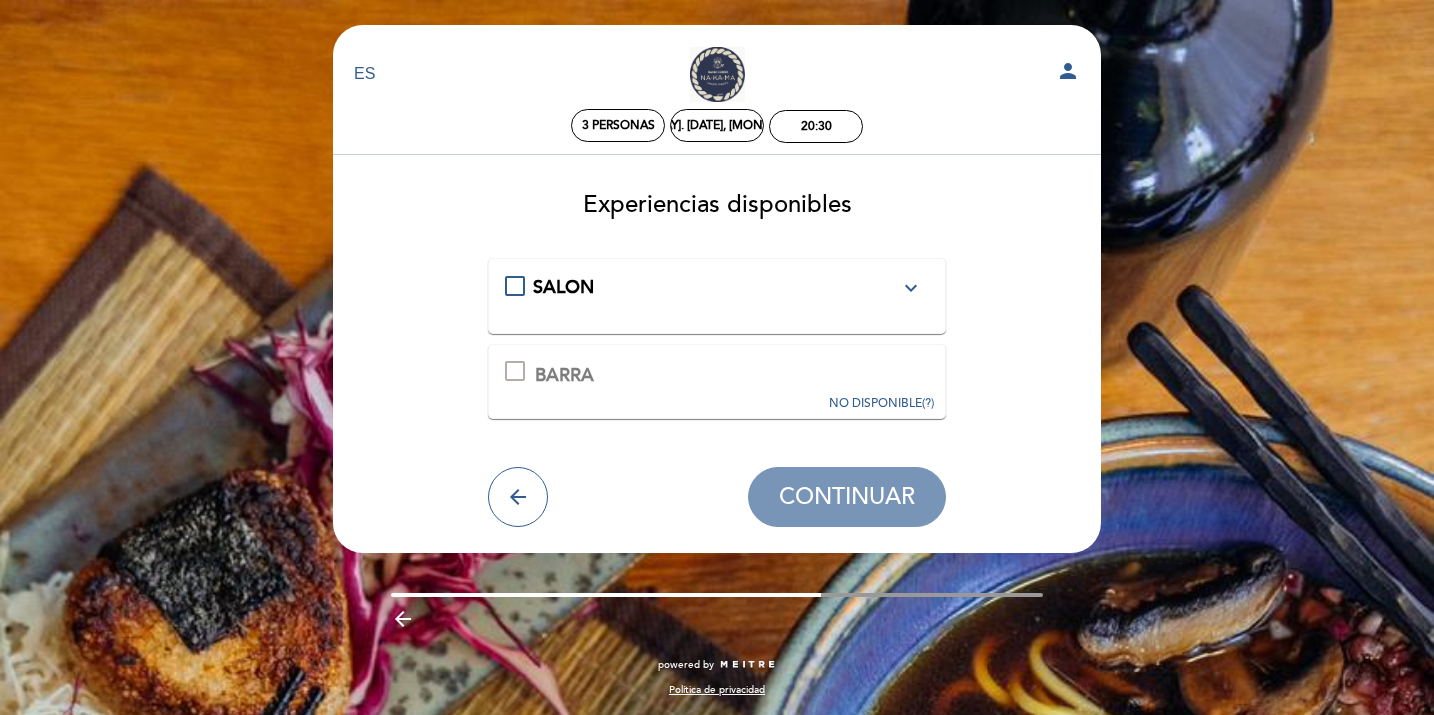 click on "SALON
expand_more" at bounding box center [717, 296] 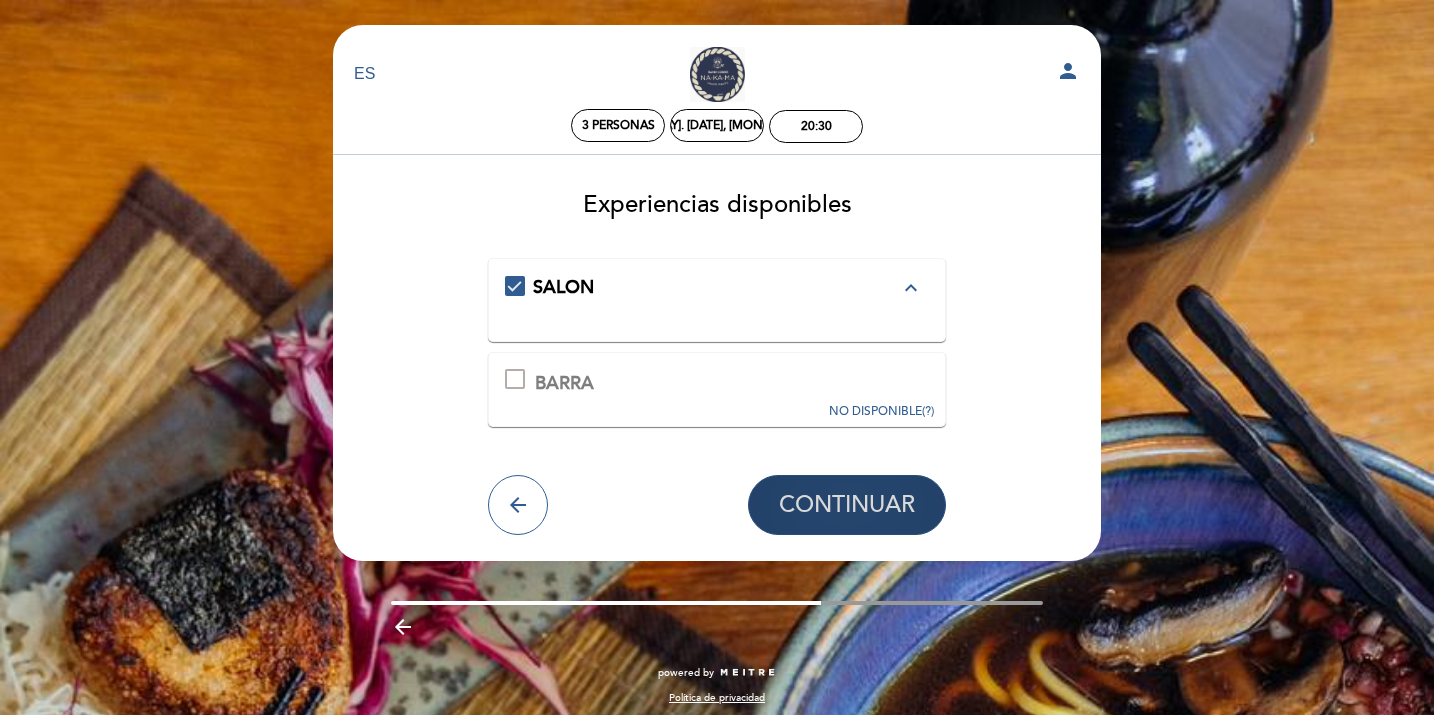 click on "CONTINUAR" at bounding box center (847, 506) 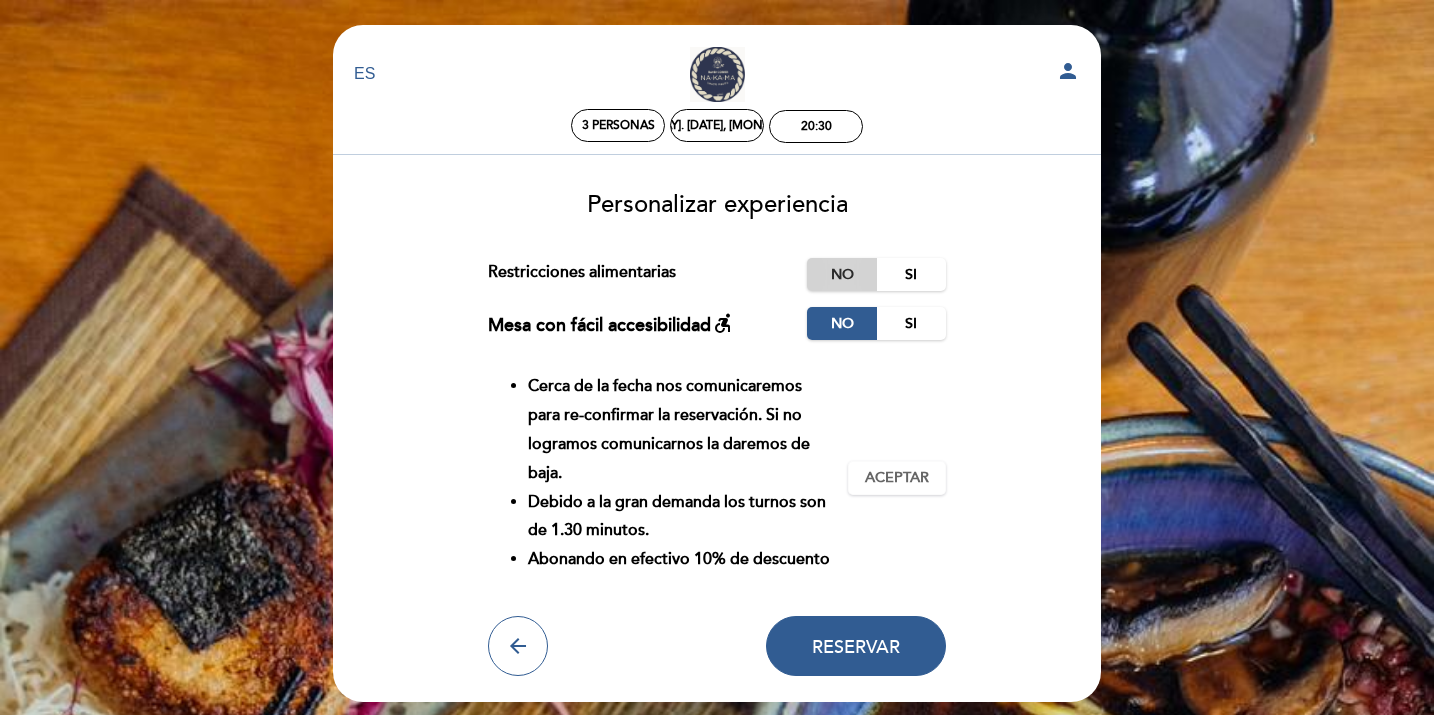click on "No" at bounding box center (842, 274) 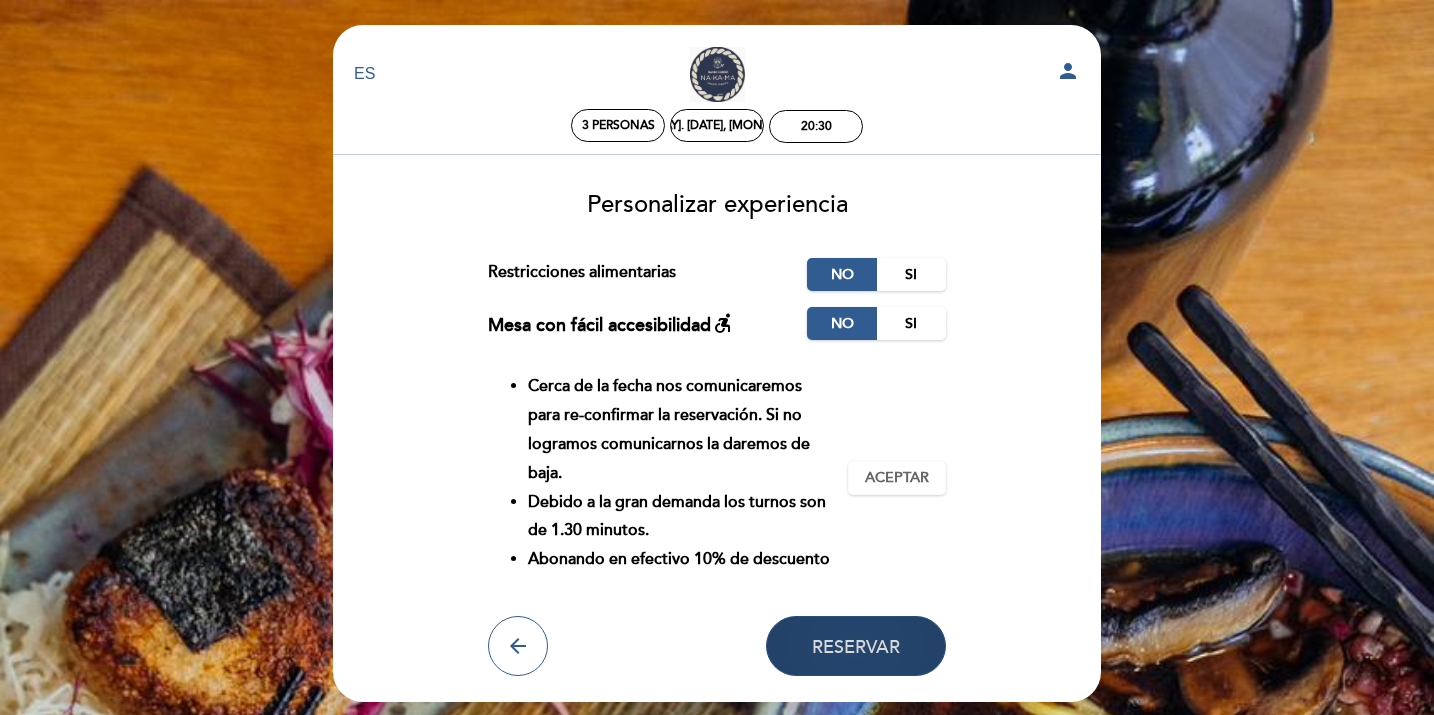 click on "Reservar" at bounding box center (856, 646) 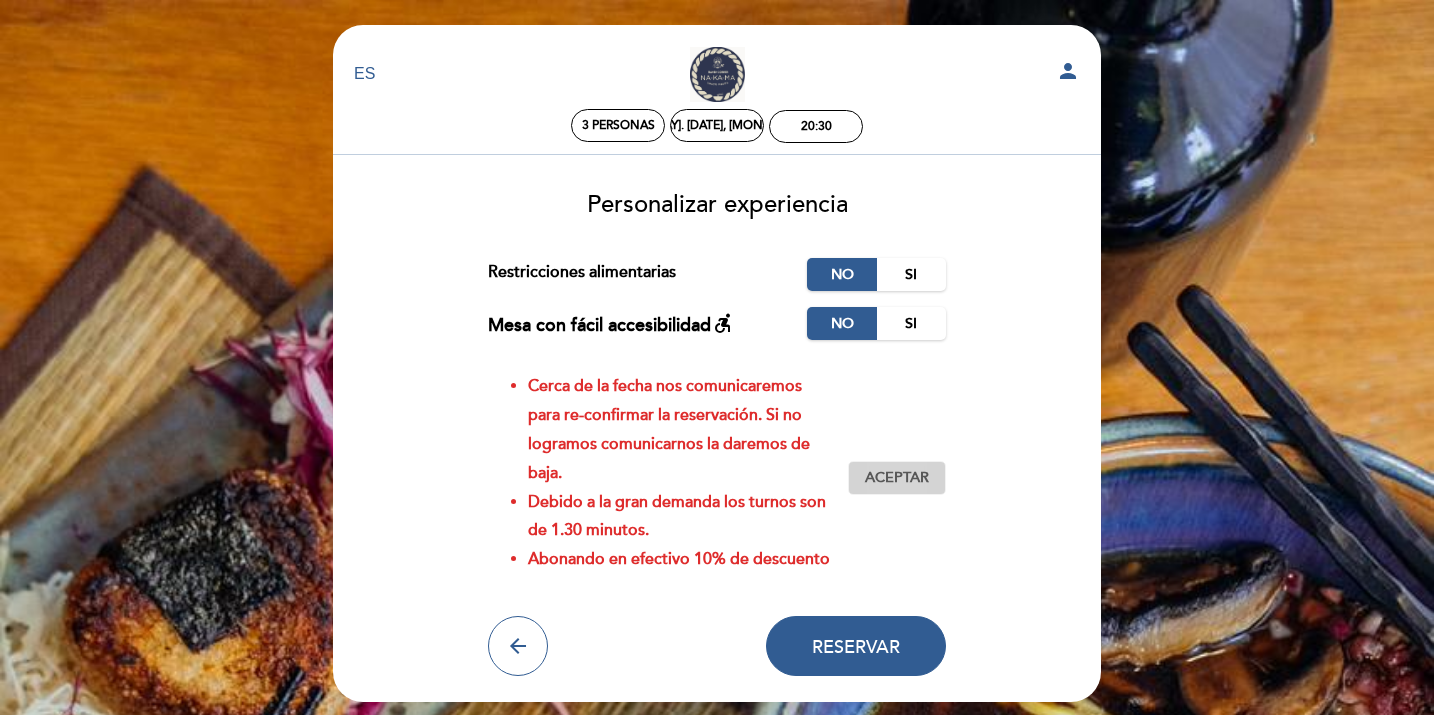 click on "Aceptar" at bounding box center (897, 478) 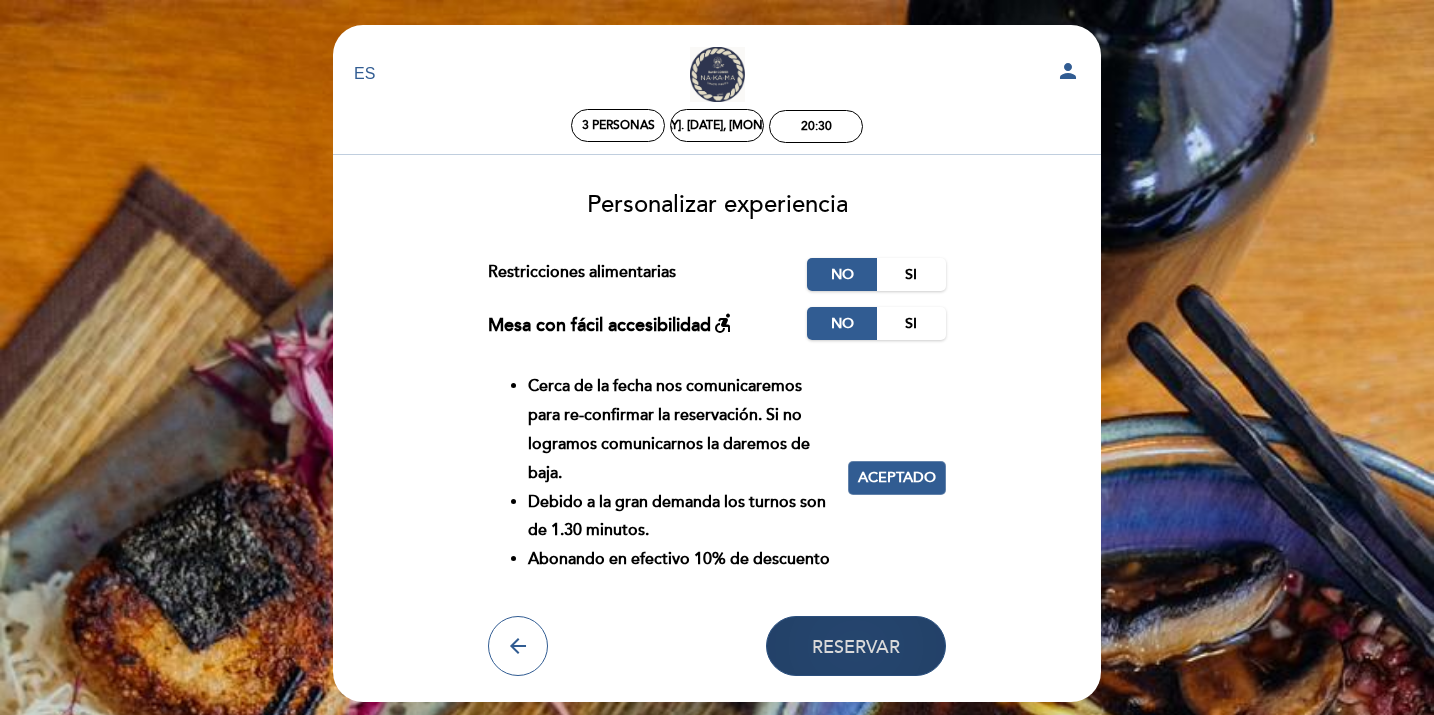 click on "Reservar" at bounding box center [856, 646] 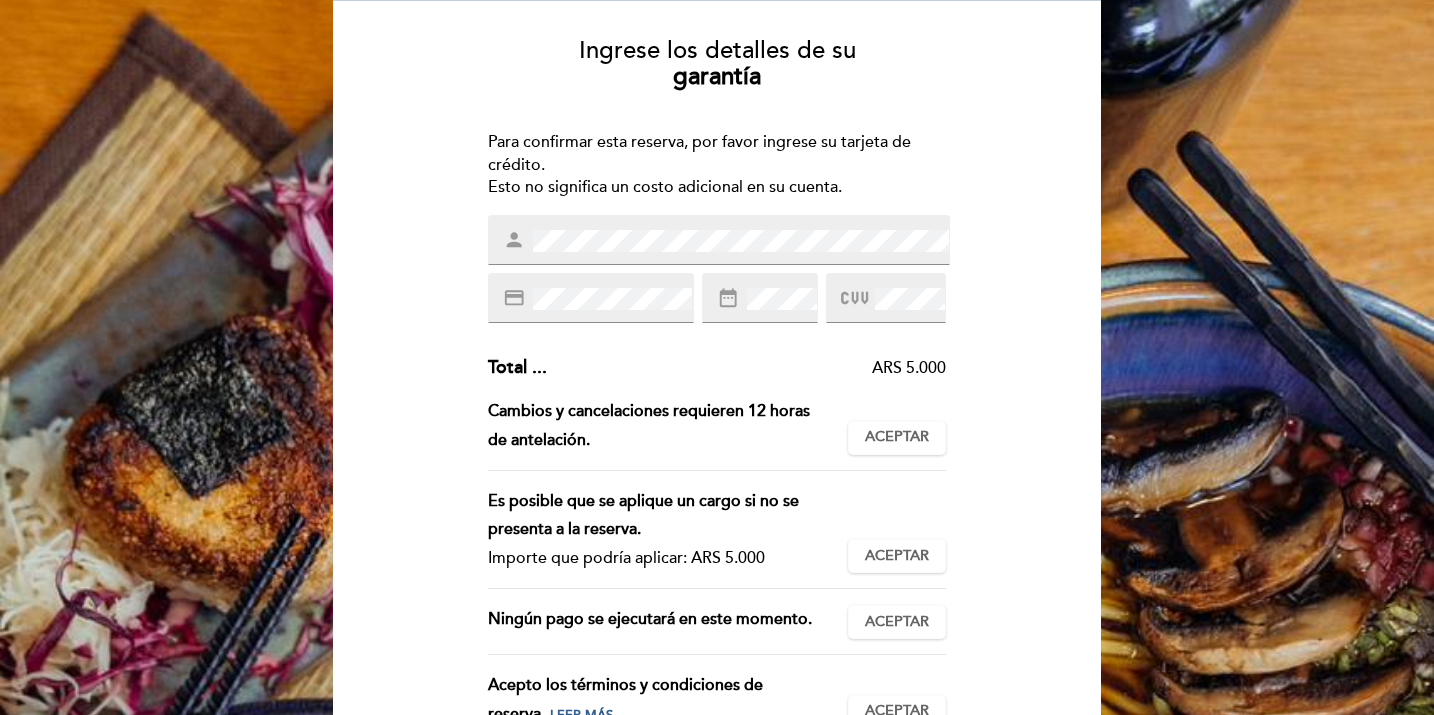 scroll, scrollTop: 0, scrollLeft: 0, axis: both 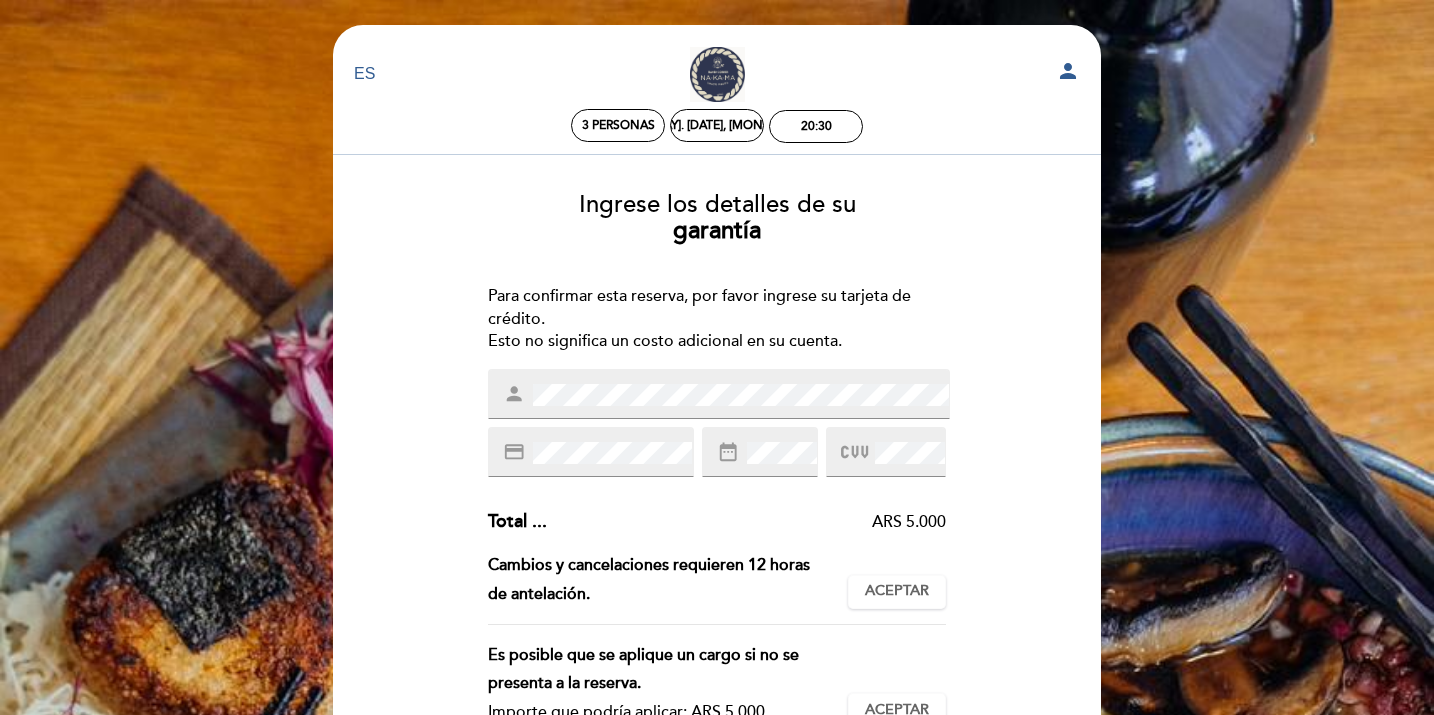 click on "Cambios y cancelaciones requieren 12 horas de antelación." at bounding box center [668, 580] 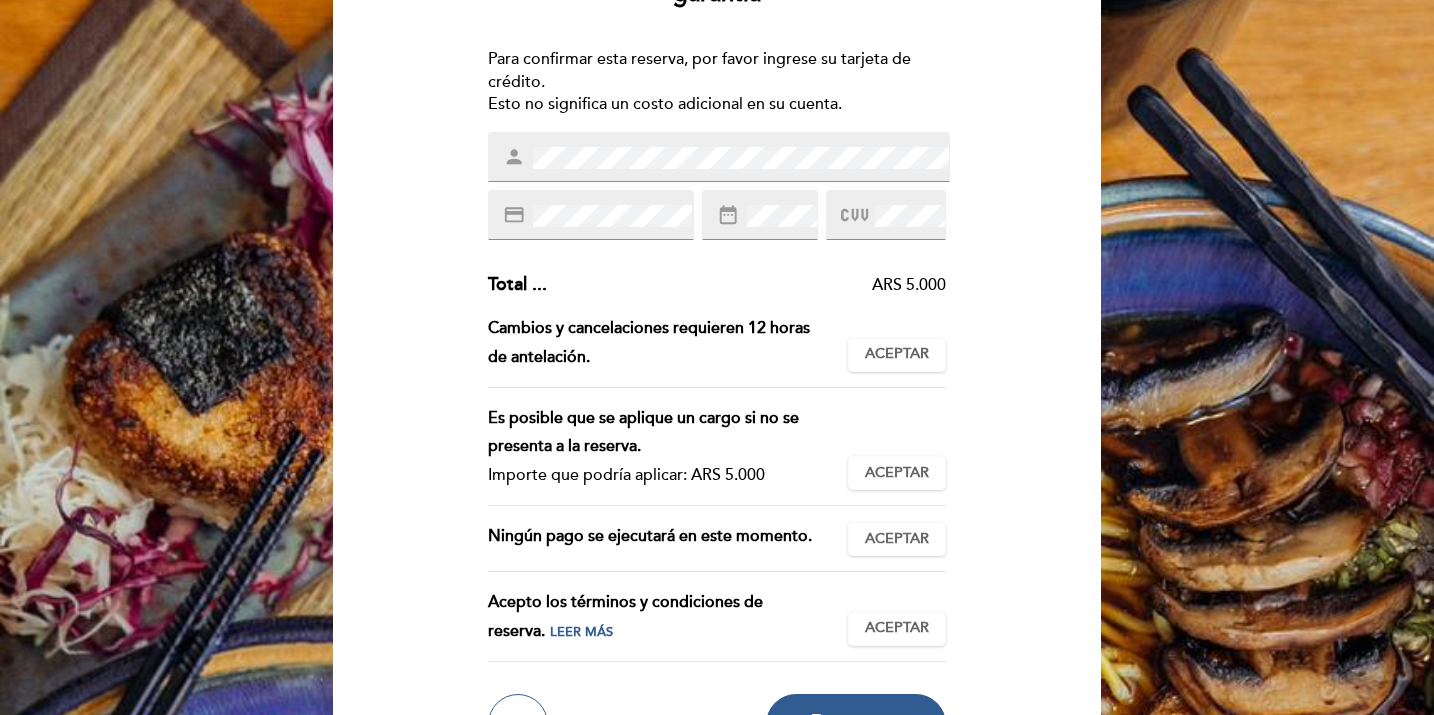 scroll, scrollTop: 288, scrollLeft: 0, axis: vertical 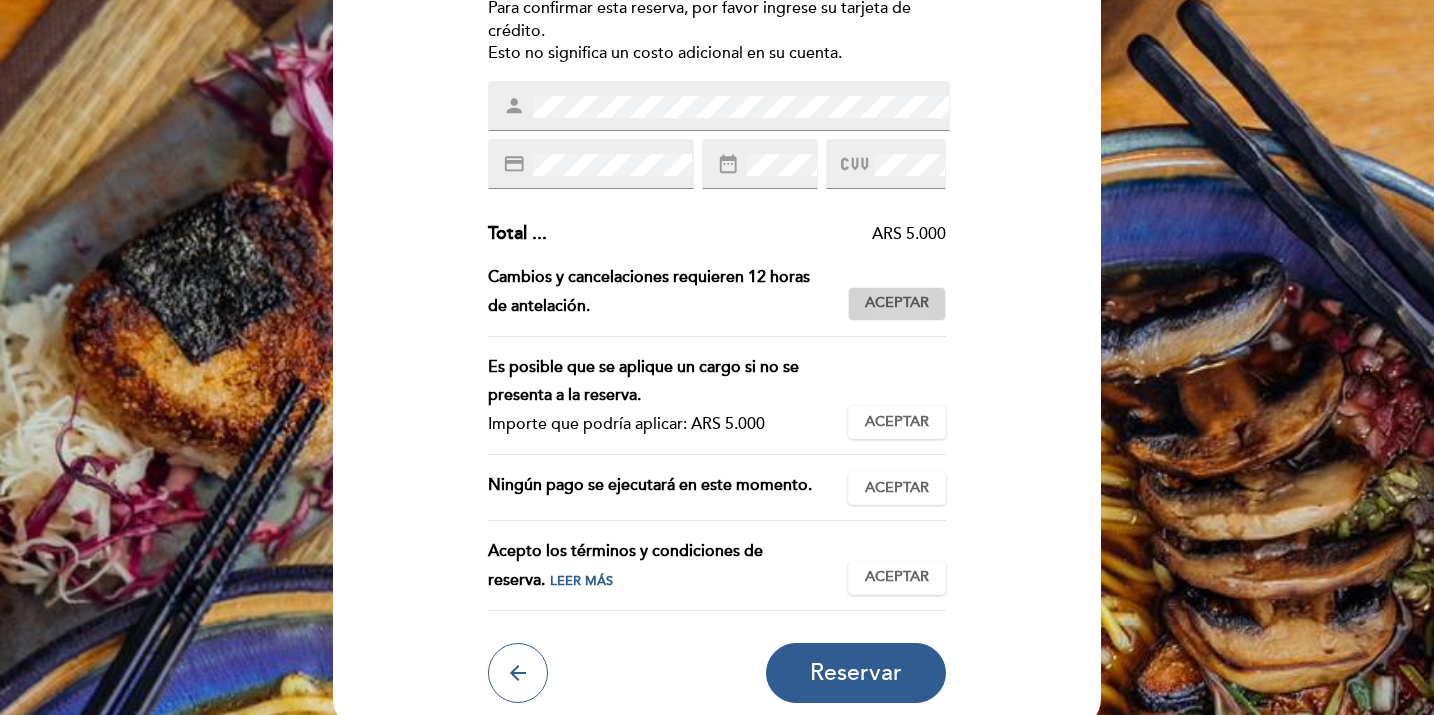 click on "Aceptar" at bounding box center [897, 303] 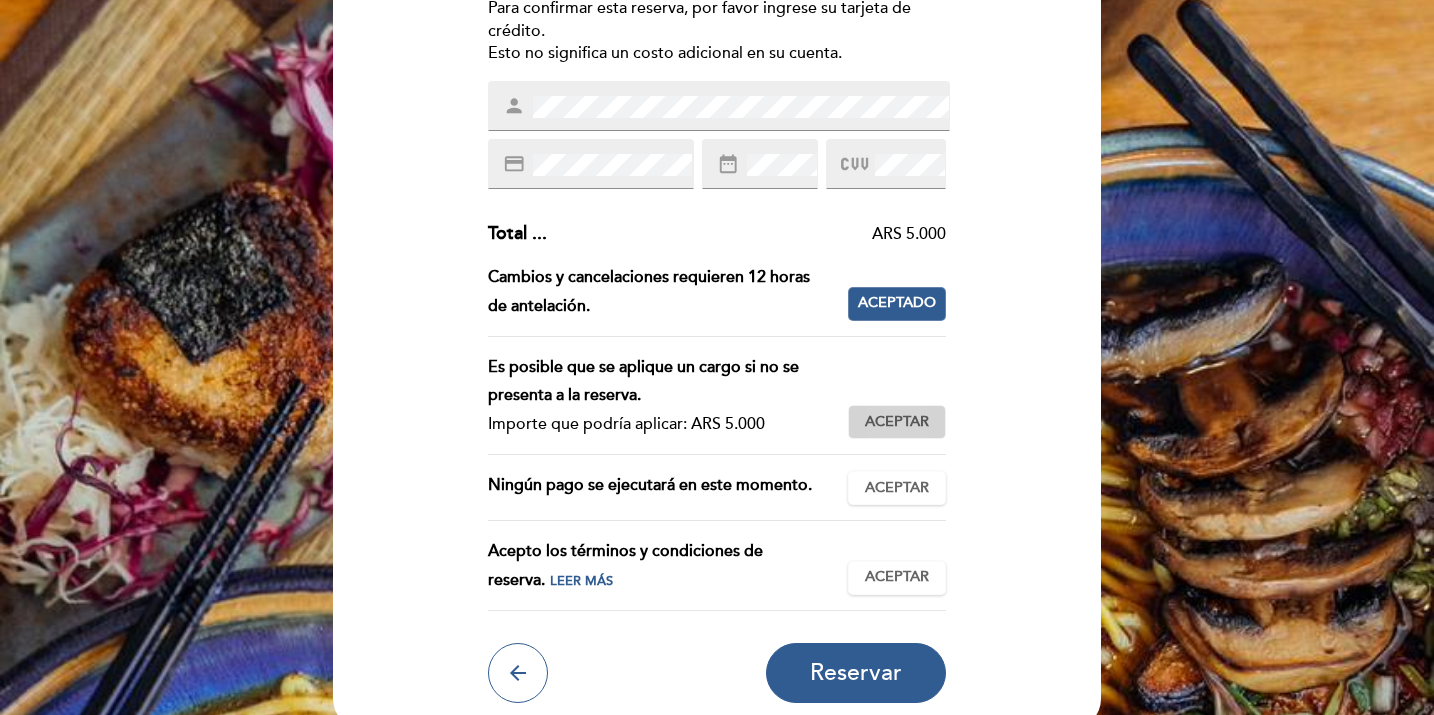 click on "Aceptar" at bounding box center [897, 422] 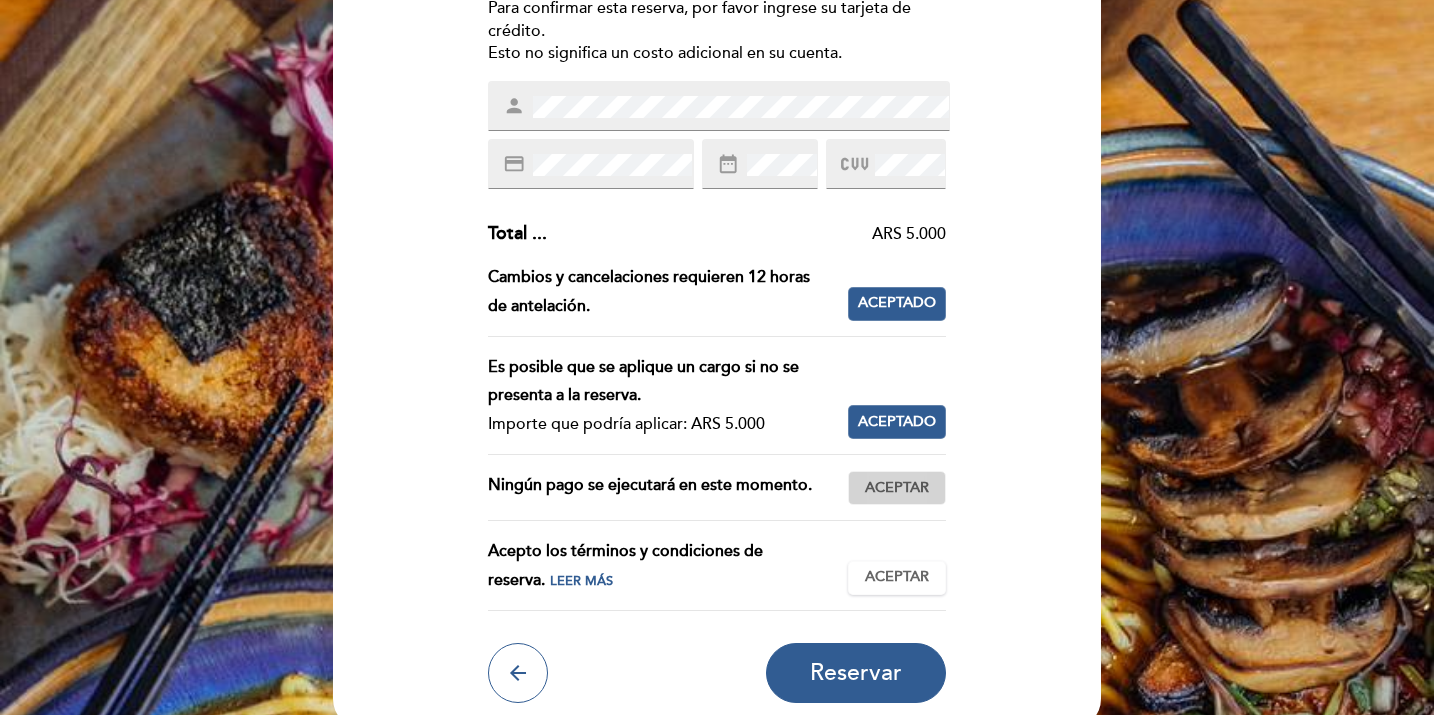 click on "Aceptar" at bounding box center (897, 488) 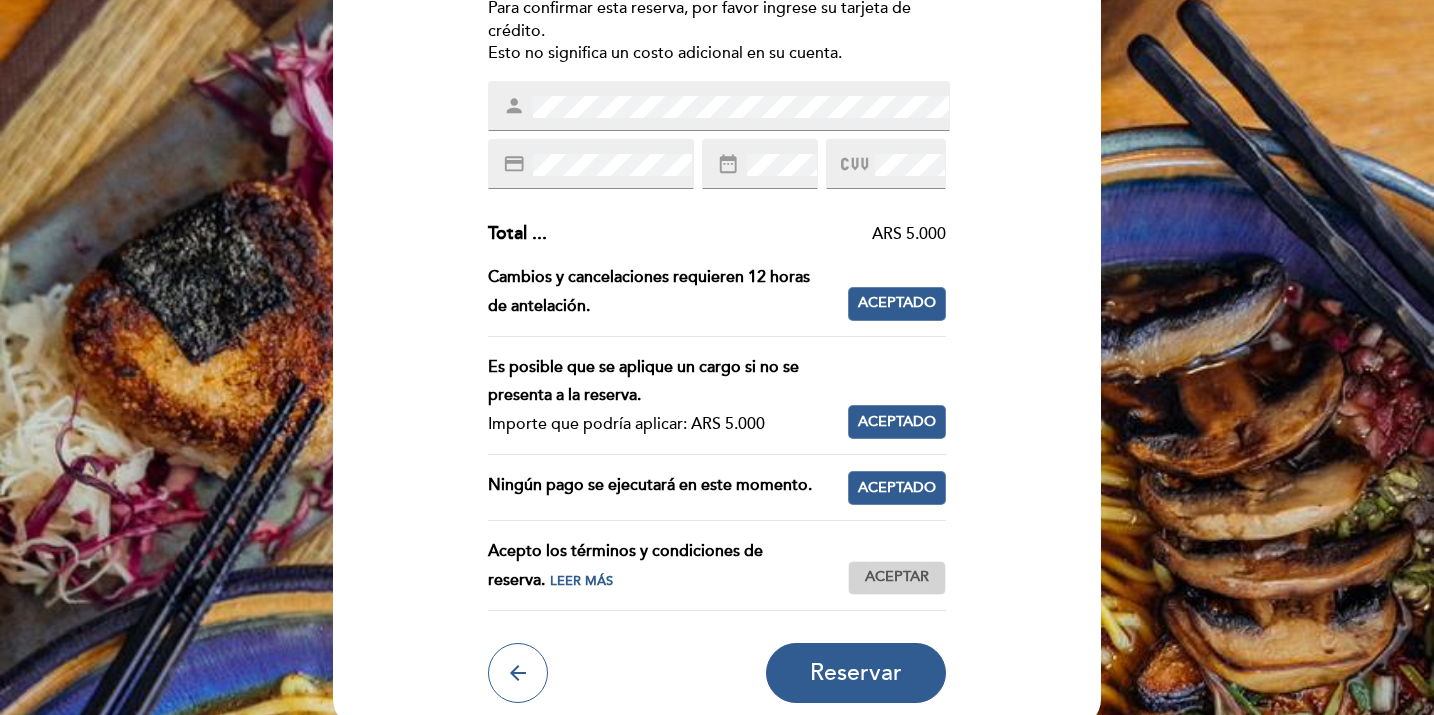 click on "Aceptar" at bounding box center [897, 577] 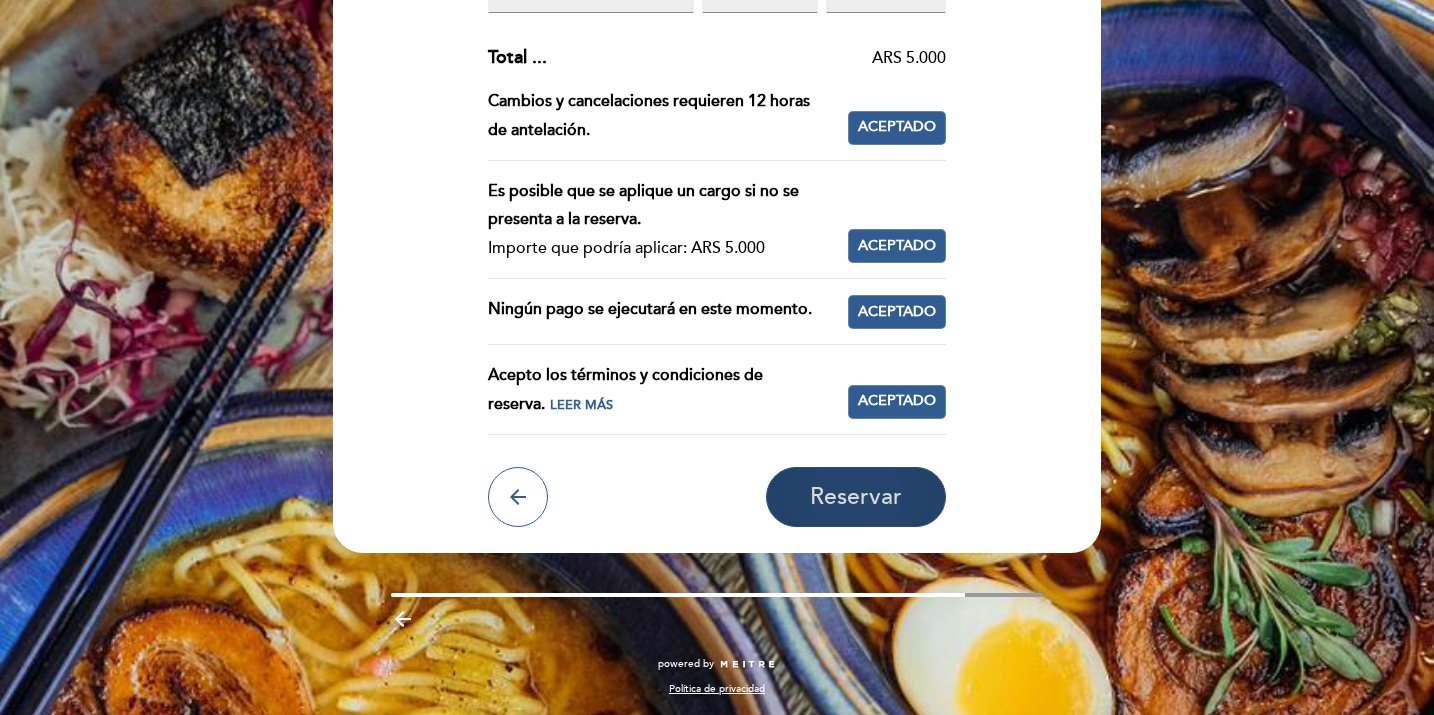 scroll, scrollTop: 465, scrollLeft: 0, axis: vertical 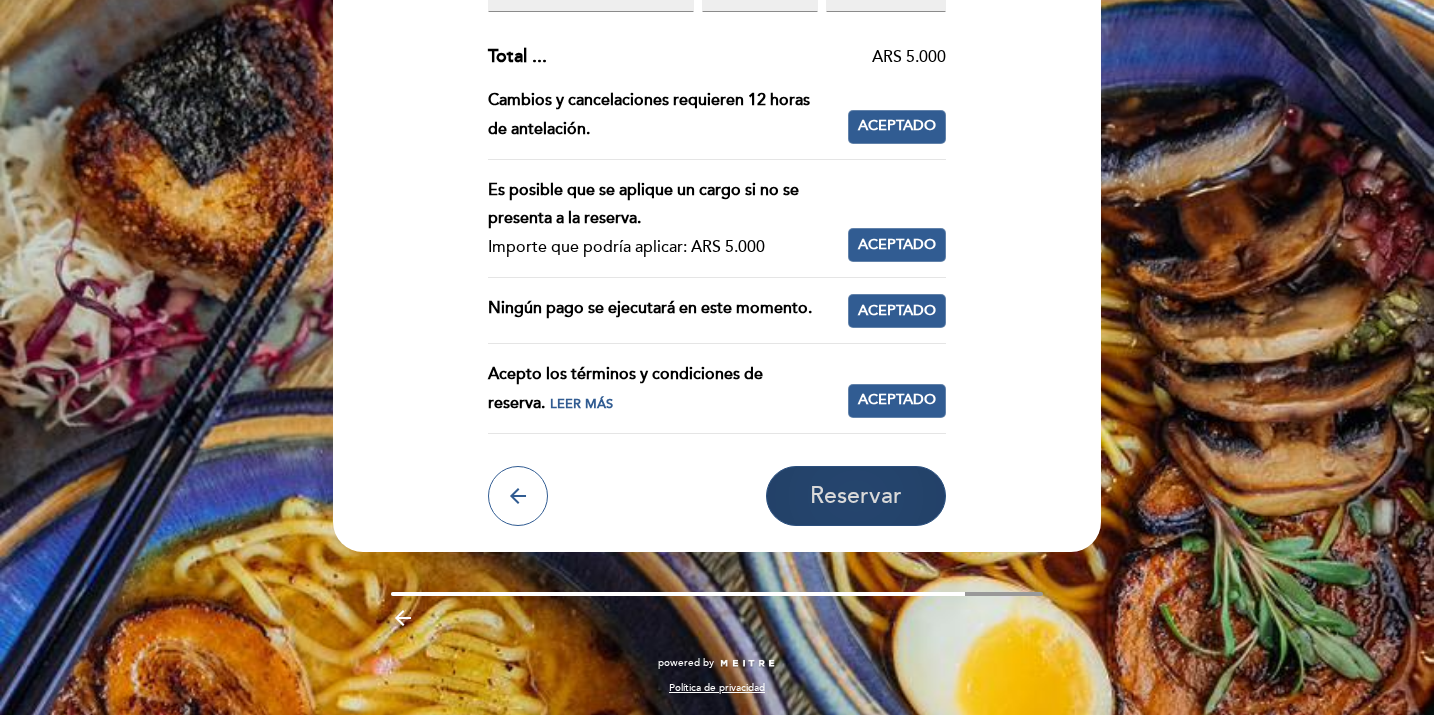 click on "Reservar" at bounding box center [856, 496] 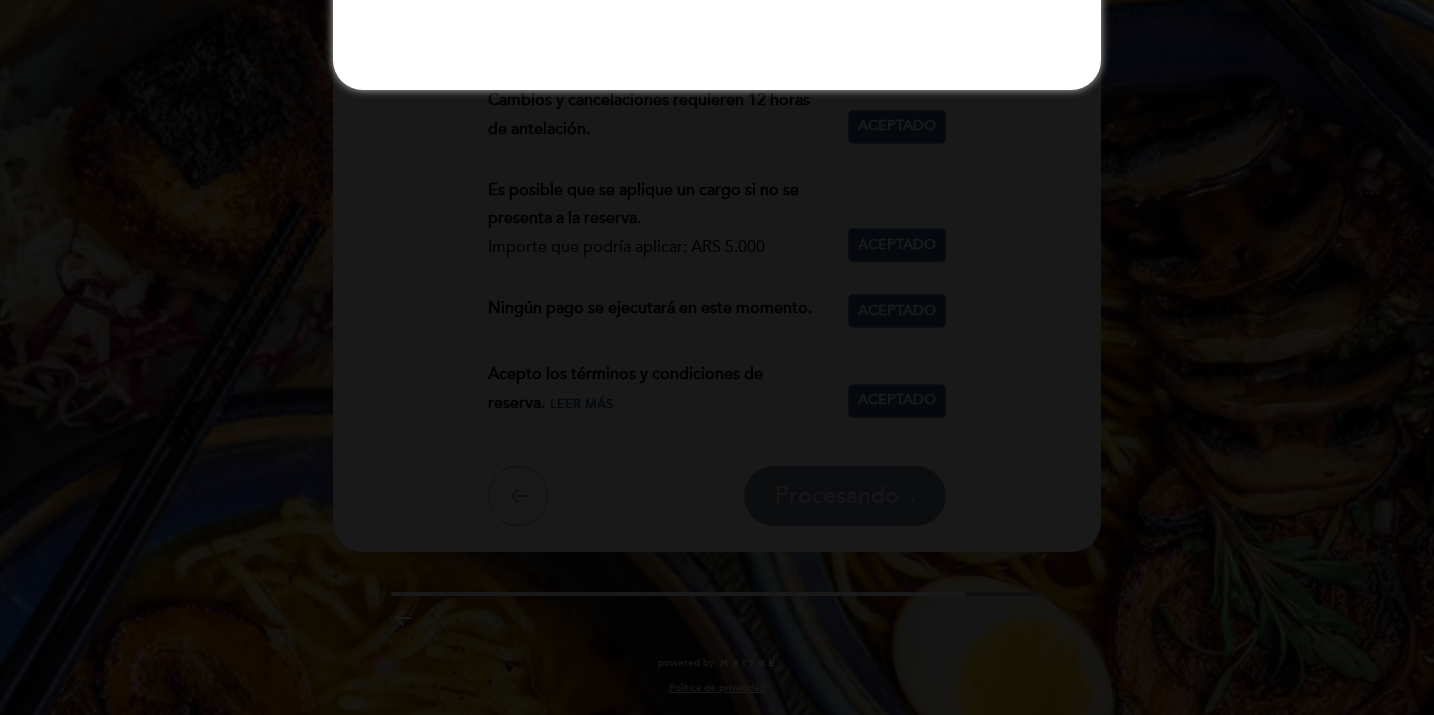 scroll, scrollTop: 0, scrollLeft: 0, axis: both 